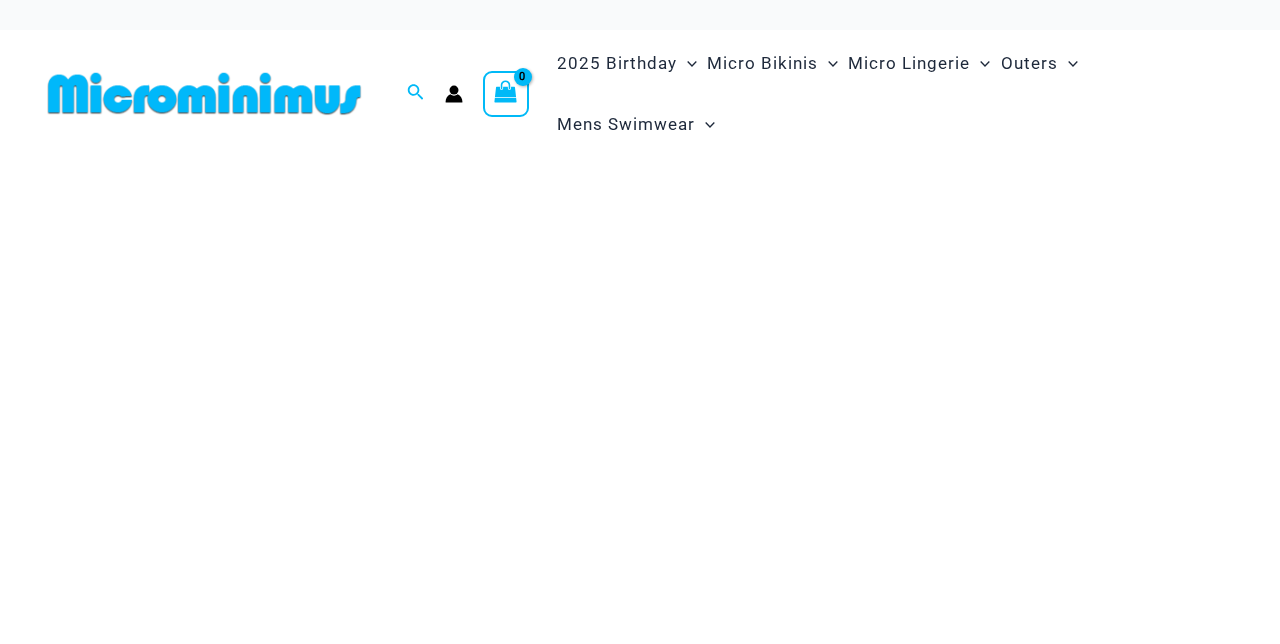 scroll, scrollTop: 0, scrollLeft: 0, axis: both 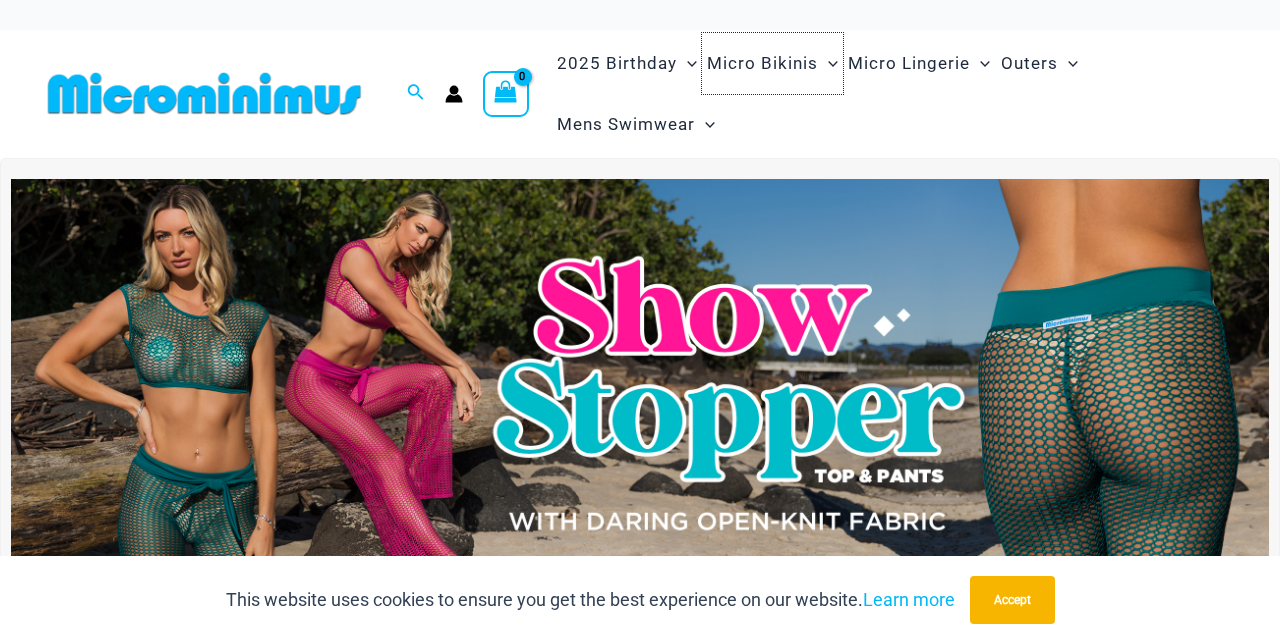 click on "Micro Bikinis" at bounding box center (762, 63) 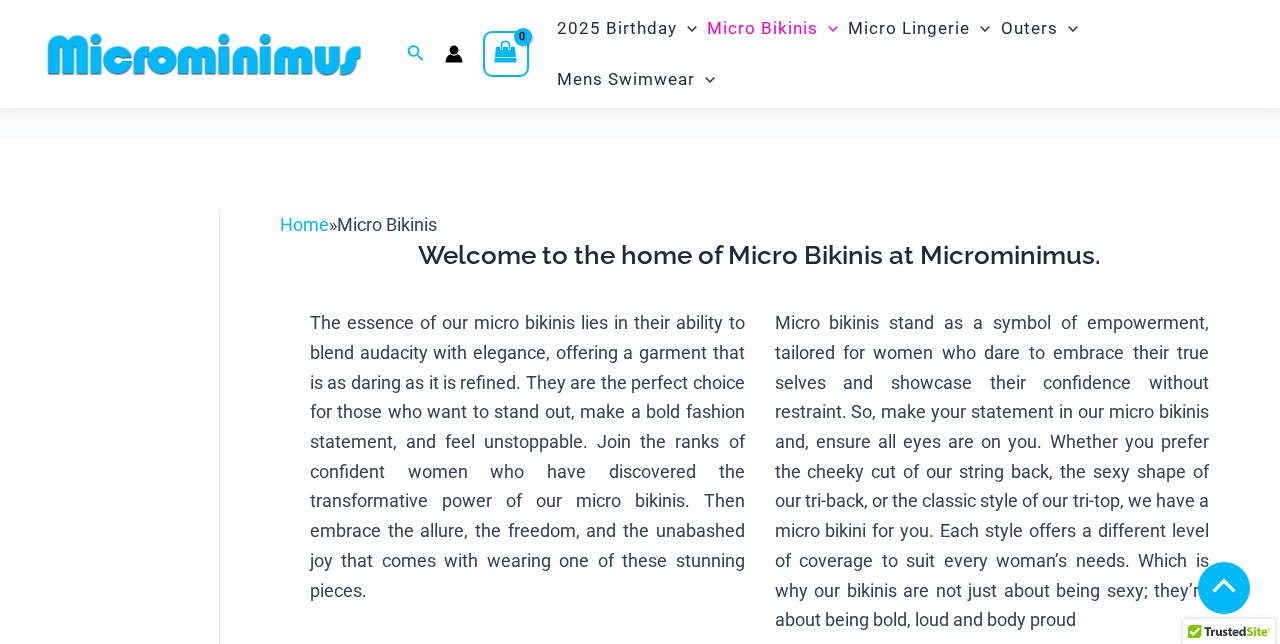 scroll, scrollTop: 631, scrollLeft: 0, axis: vertical 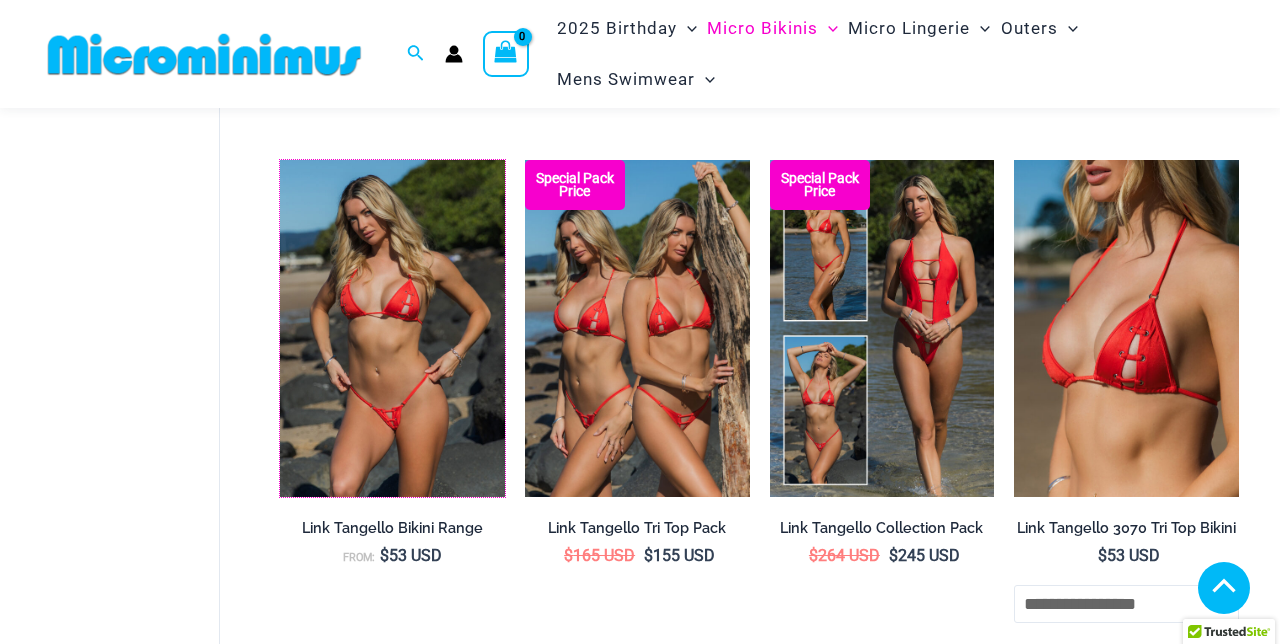 click at bounding box center [280, 160] 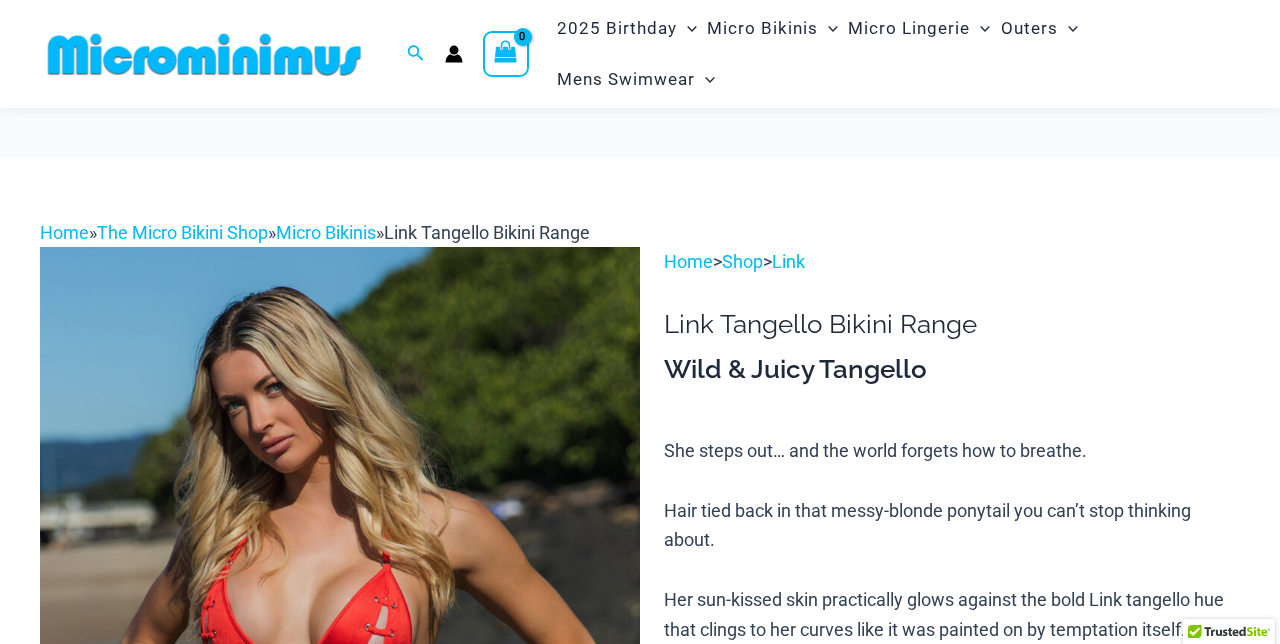 scroll, scrollTop: 58, scrollLeft: 0, axis: vertical 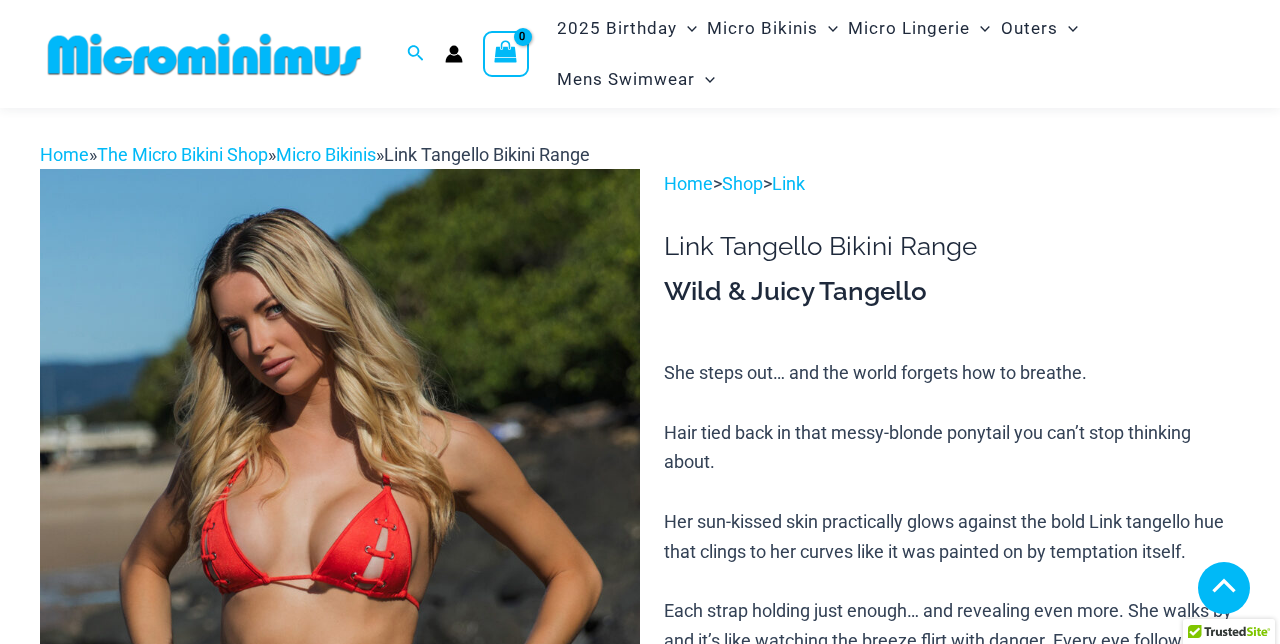 click at bounding box center (133, 1229) 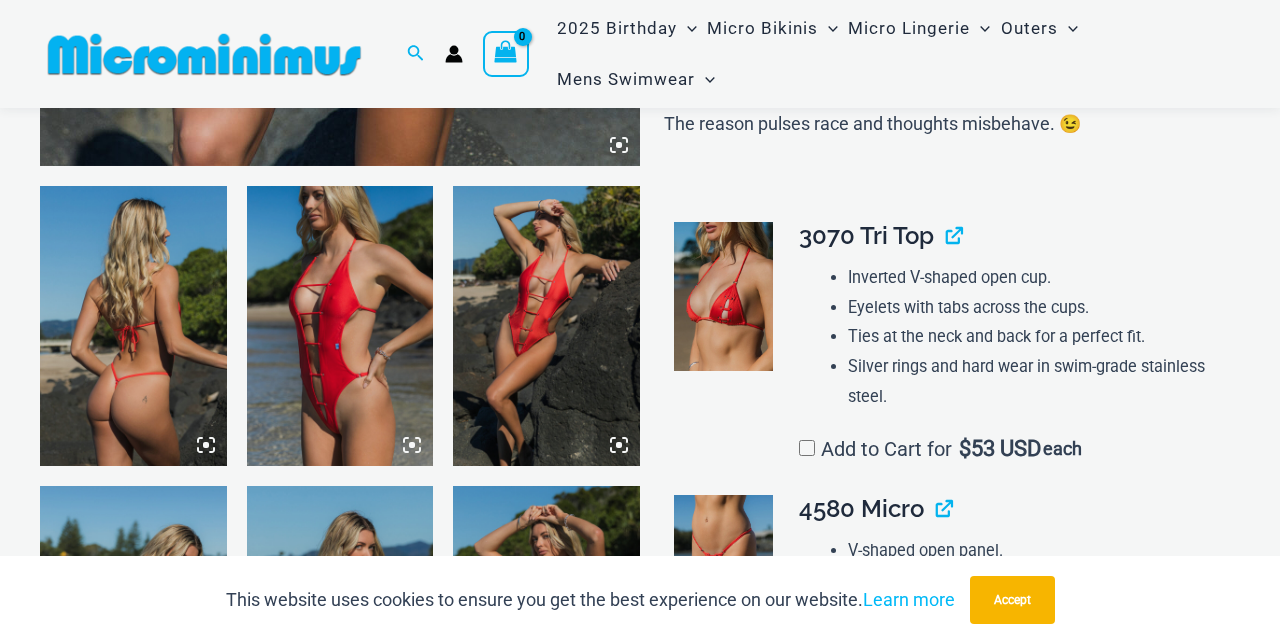 scroll, scrollTop: 600, scrollLeft: 0, axis: vertical 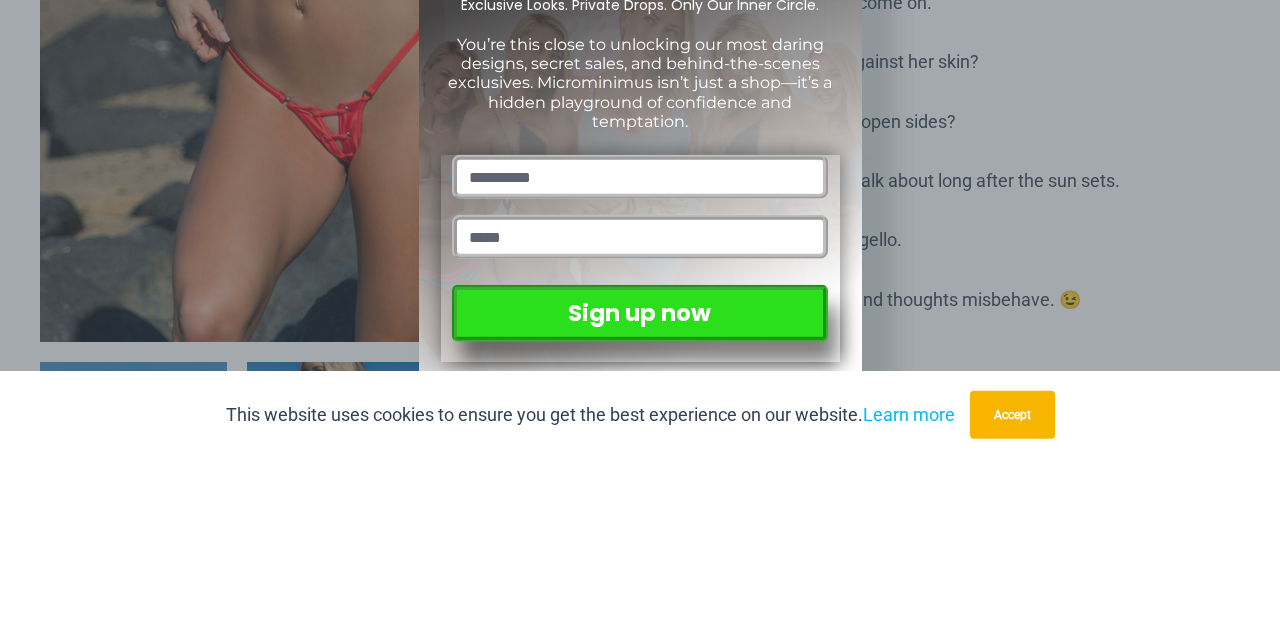 click on "“The Hottest Styles You’ve Never Seen” Exclusive Looks. Private Drops. Only Our Inner Circle. You’re this close to unlocking our most daring designs, secret sales, and behind-the-scenes exclusives. Microminimus isn’t just a shop—it’s a hidden playground of confidence and temptation. Sign up now" at bounding box center [640, 326] 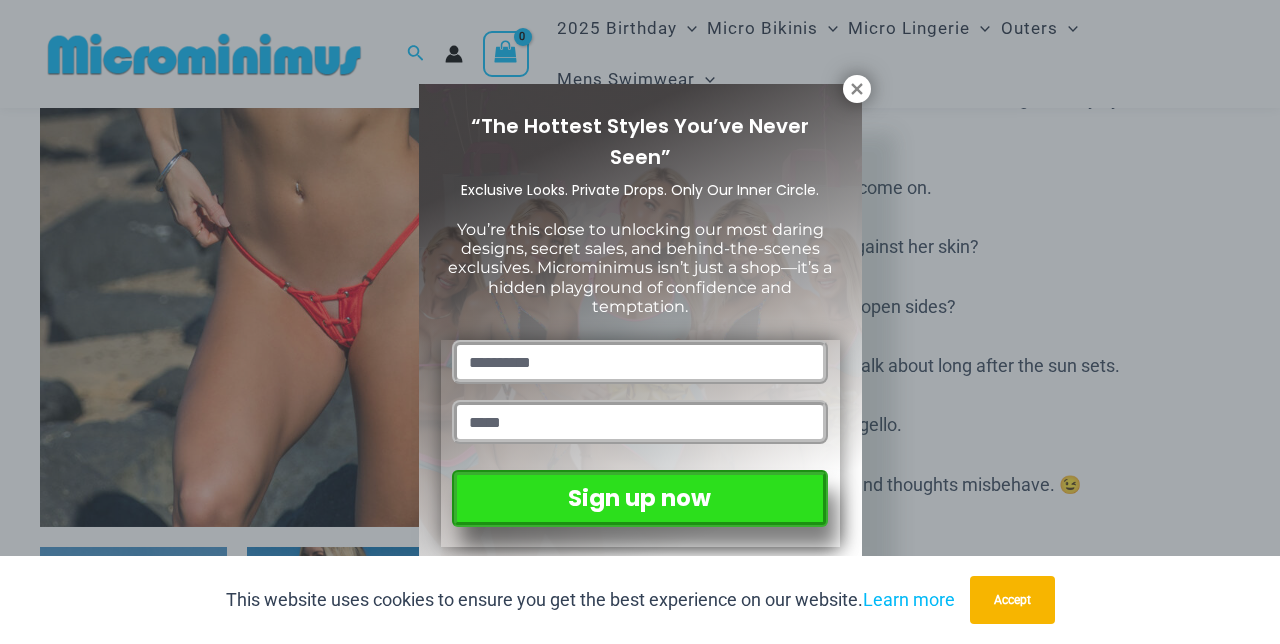 click 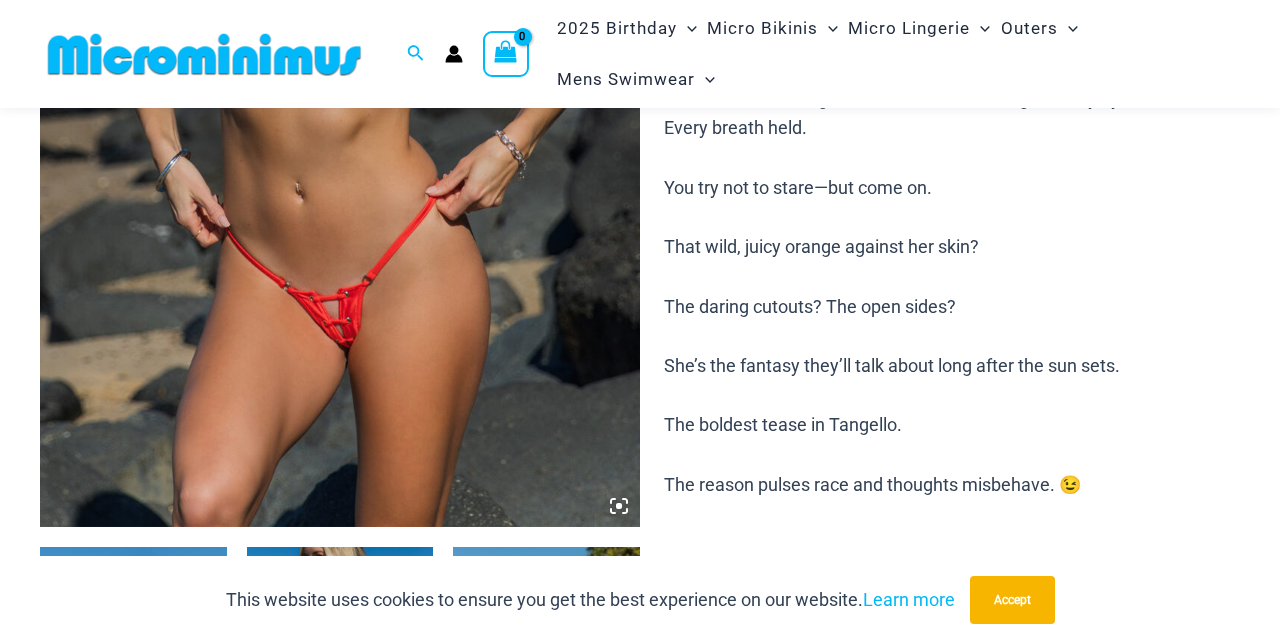 click at bounding box center (340, 77) 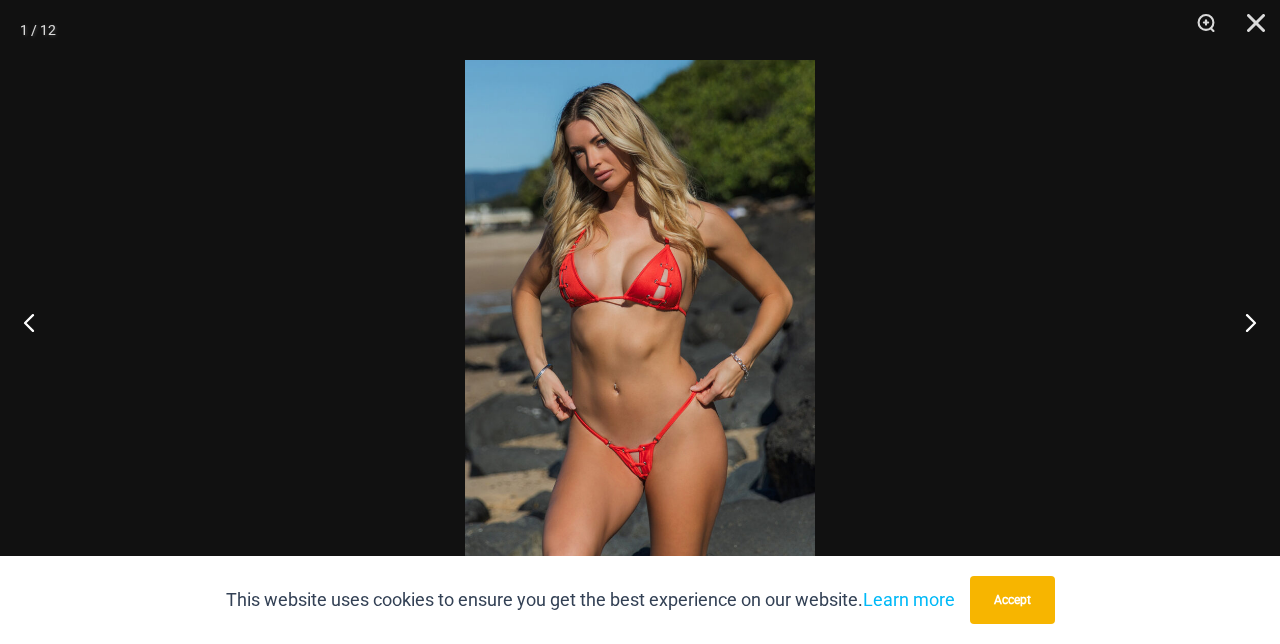 click at bounding box center [1242, 322] 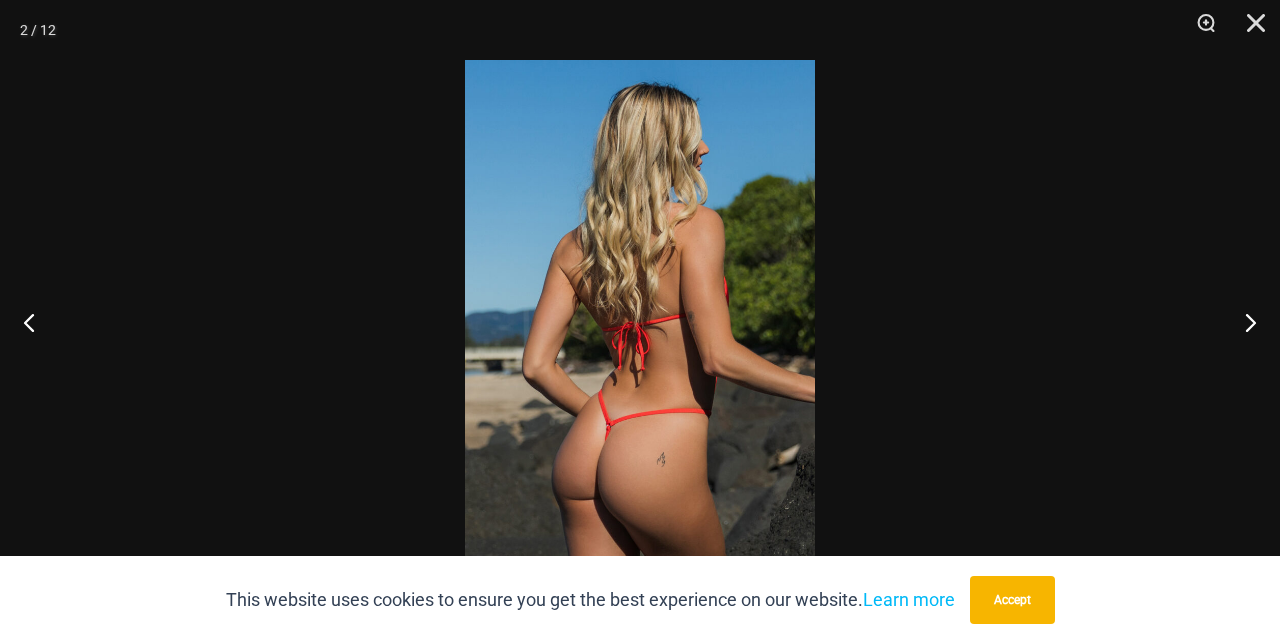 click at bounding box center [1242, 322] 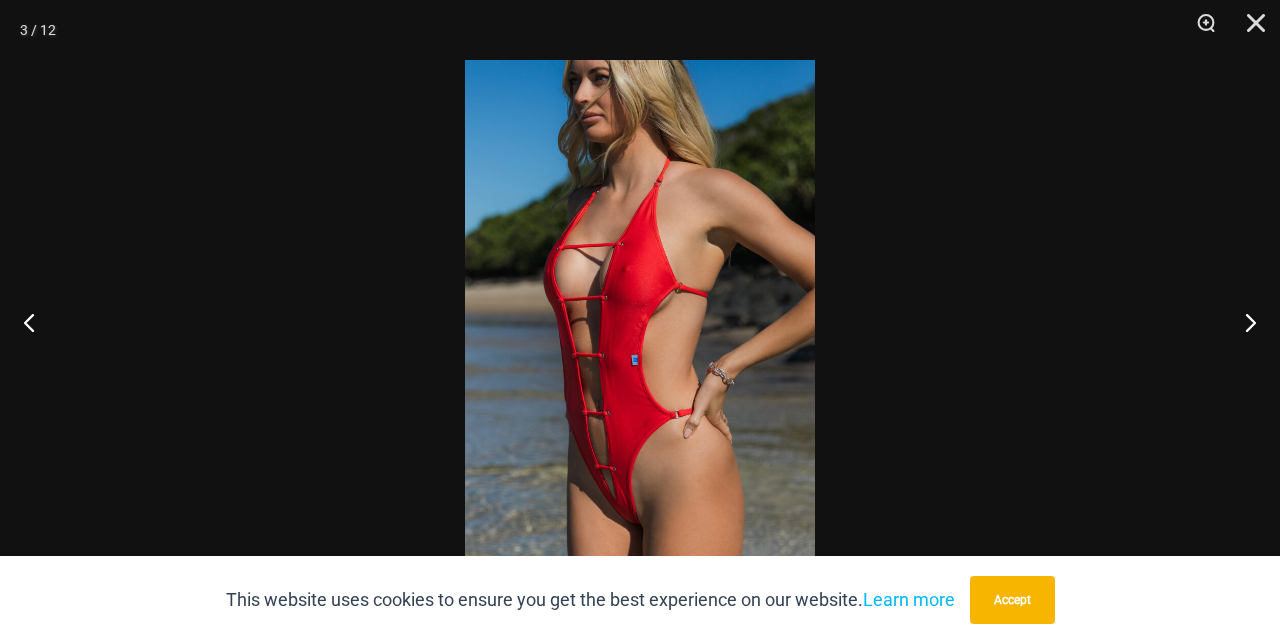 click at bounding box center (1242, 322) 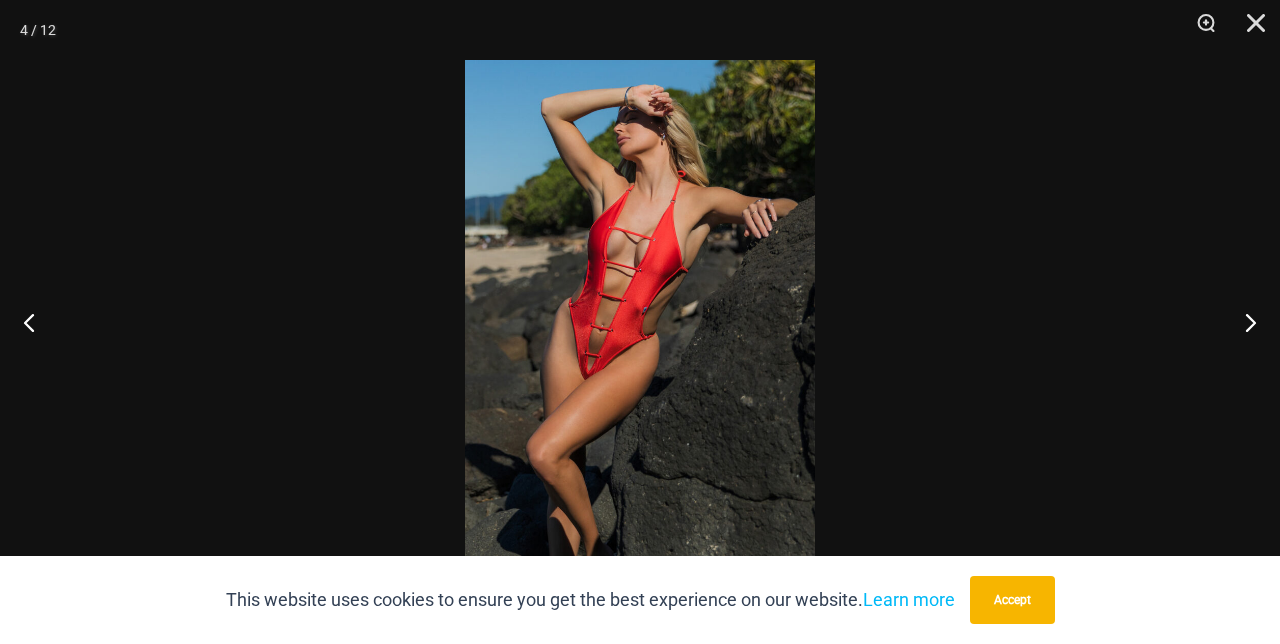 click at bounding box center (1242, 322) 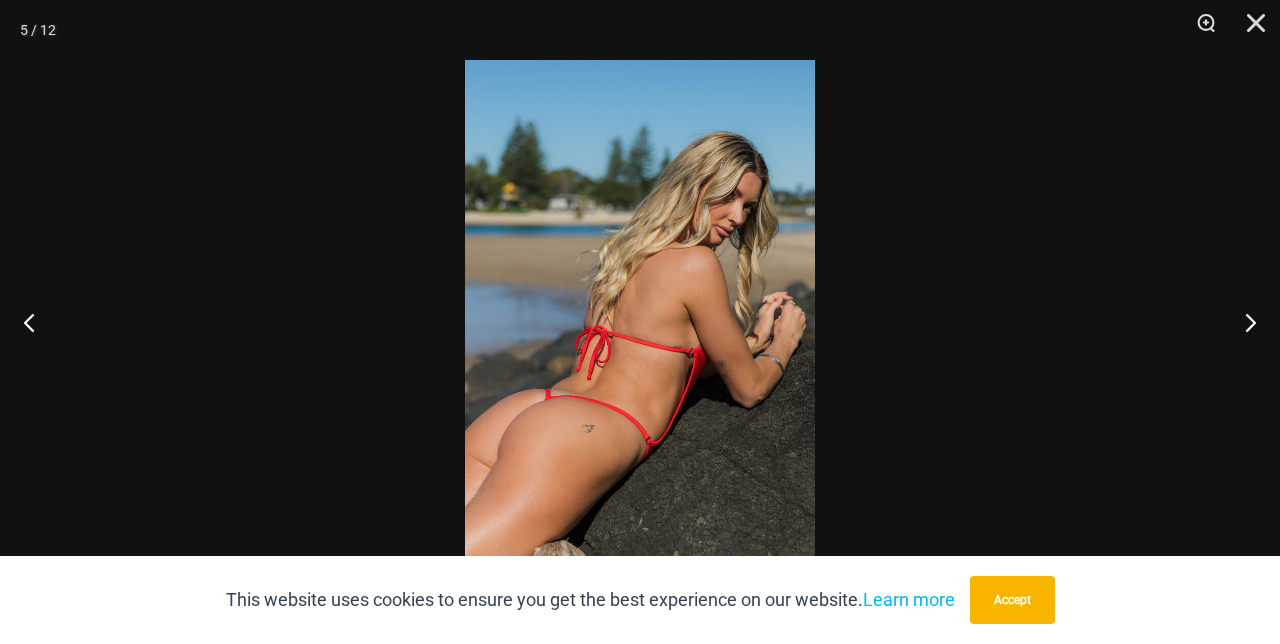 click at bounding box center (1242, 322) 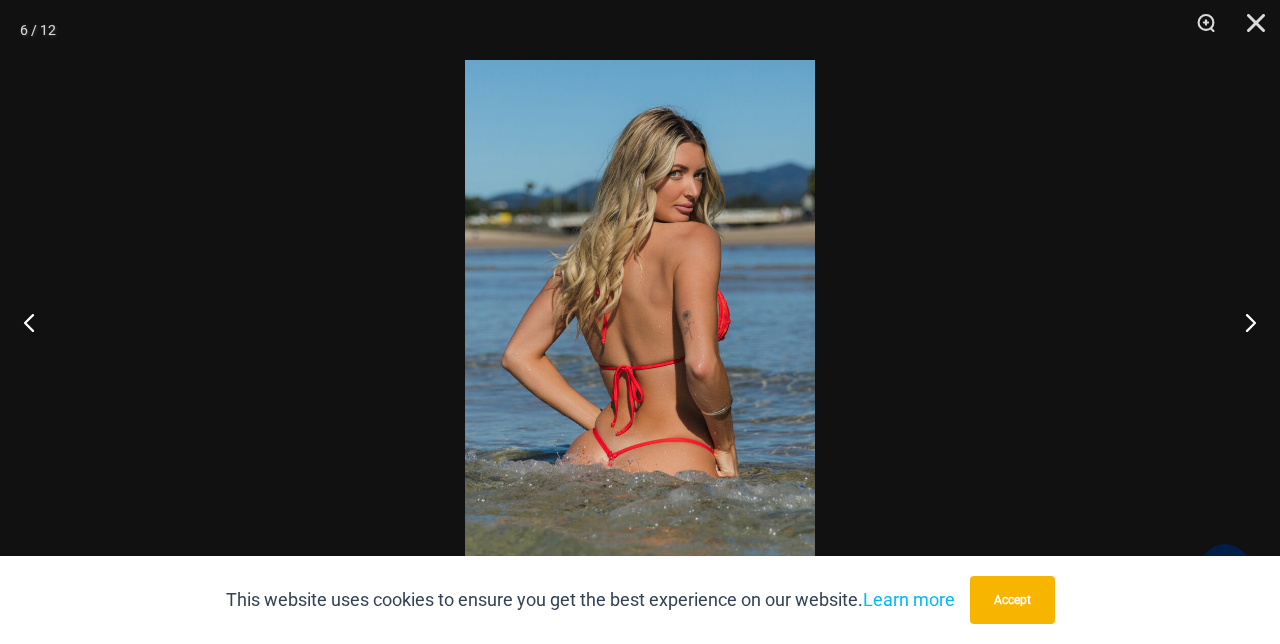 click at bounding box center [1242, 322] 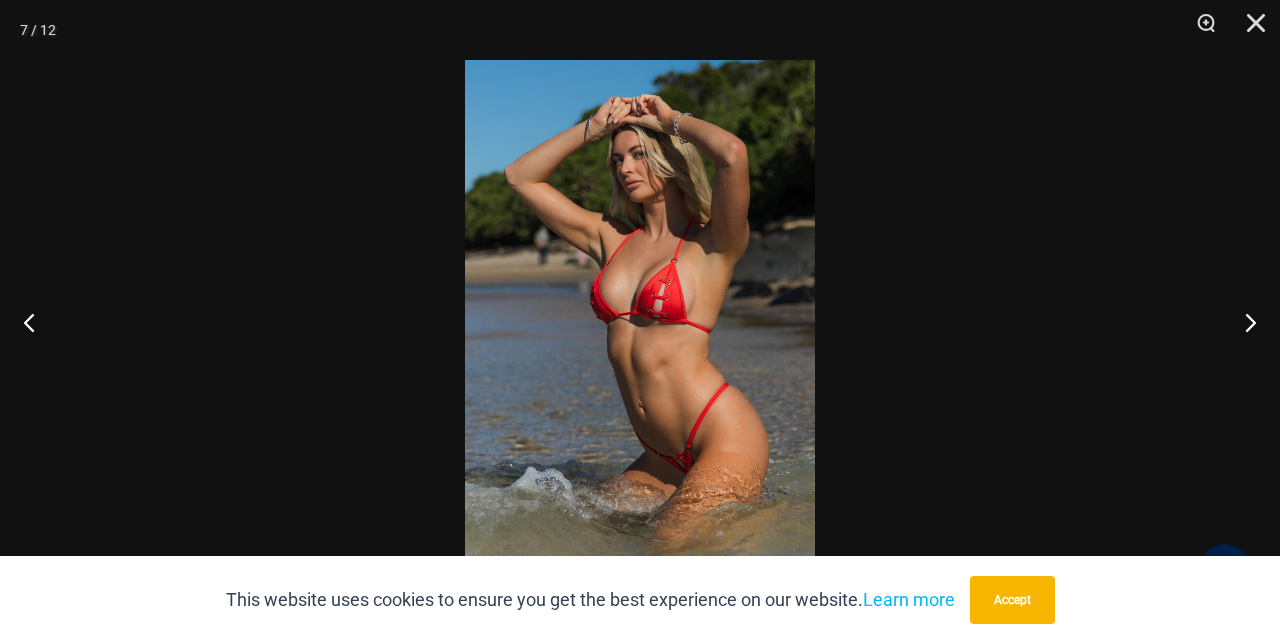 click at bounding box center (1242, 322) 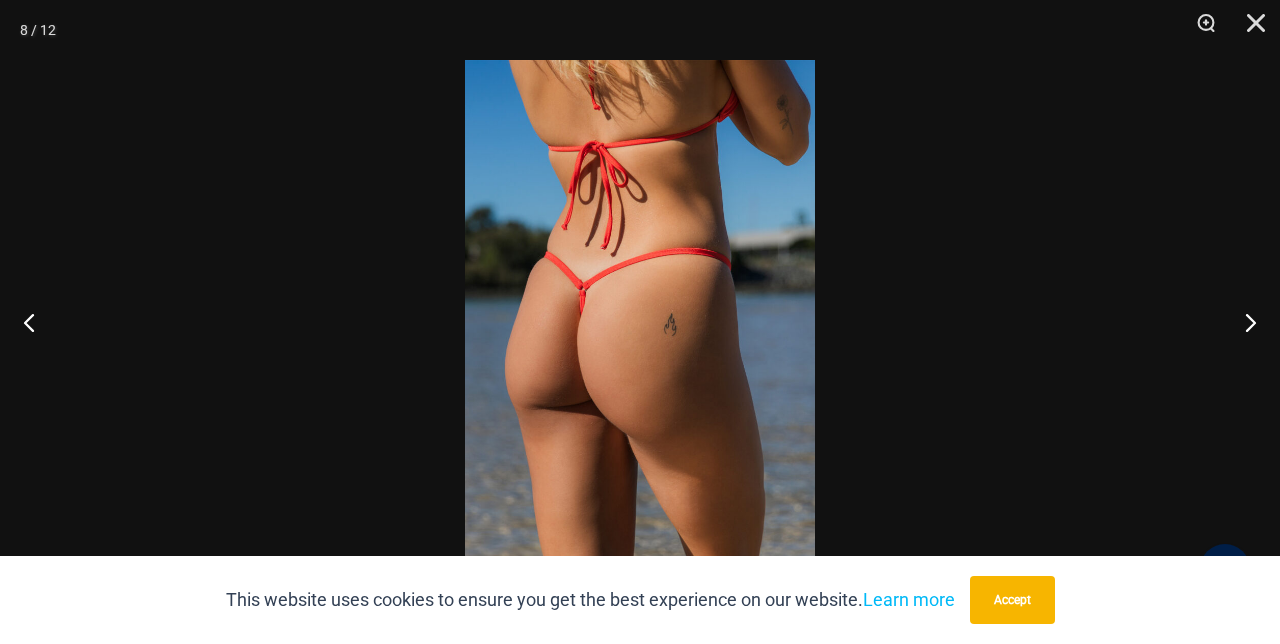 click at bounding box center [1242, 322] 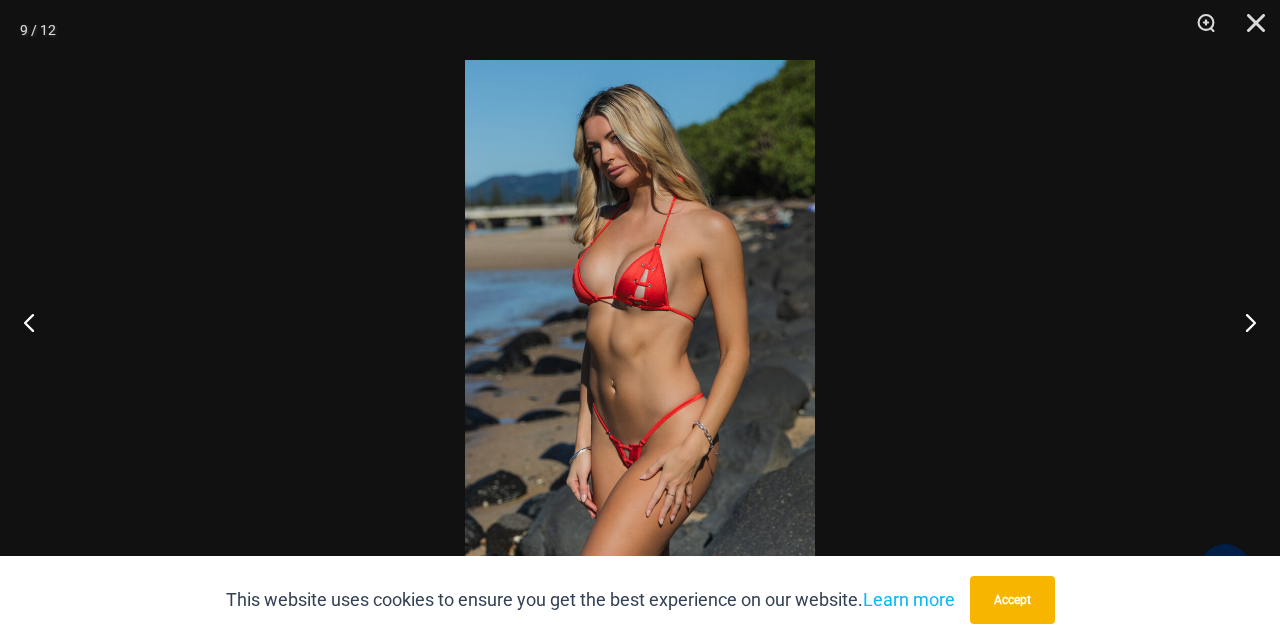 click at bounding box center (1242, 322) 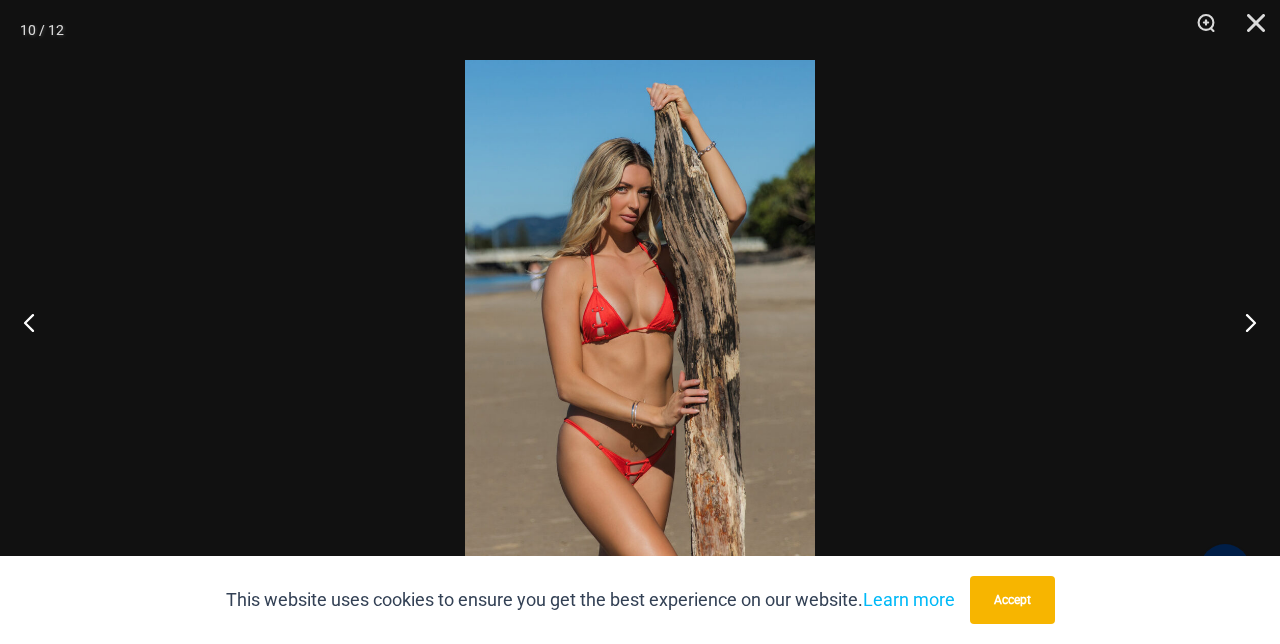 click at bounding box center [1242, 322] 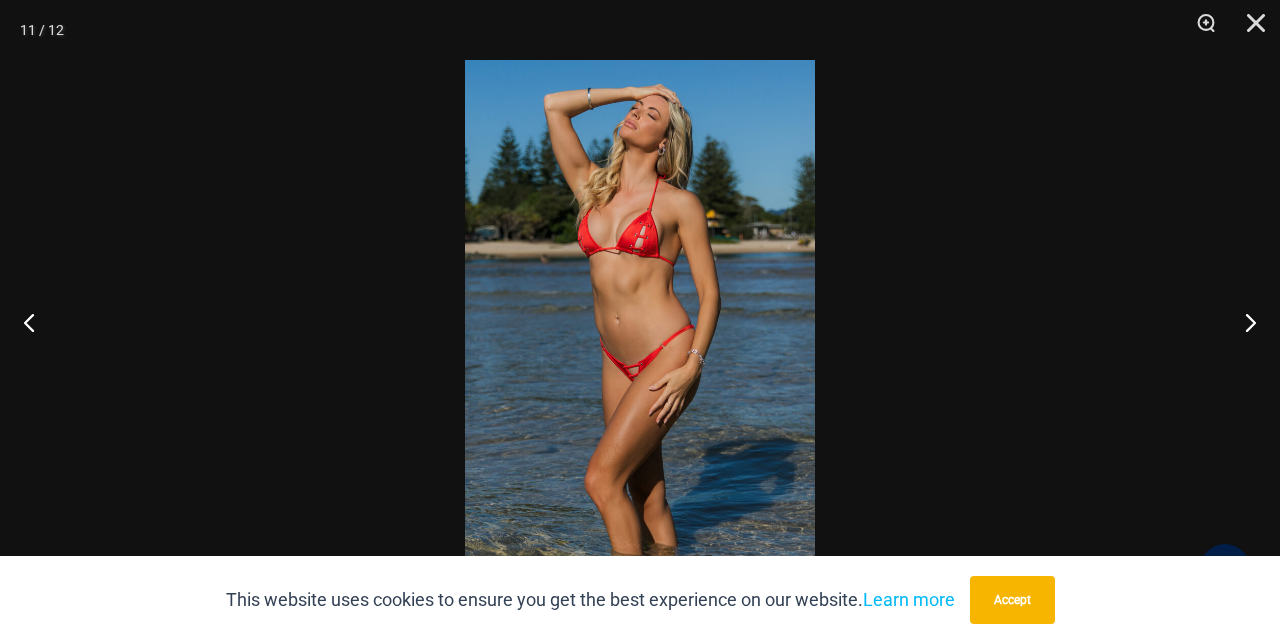click at bounding box center (1242, 322) 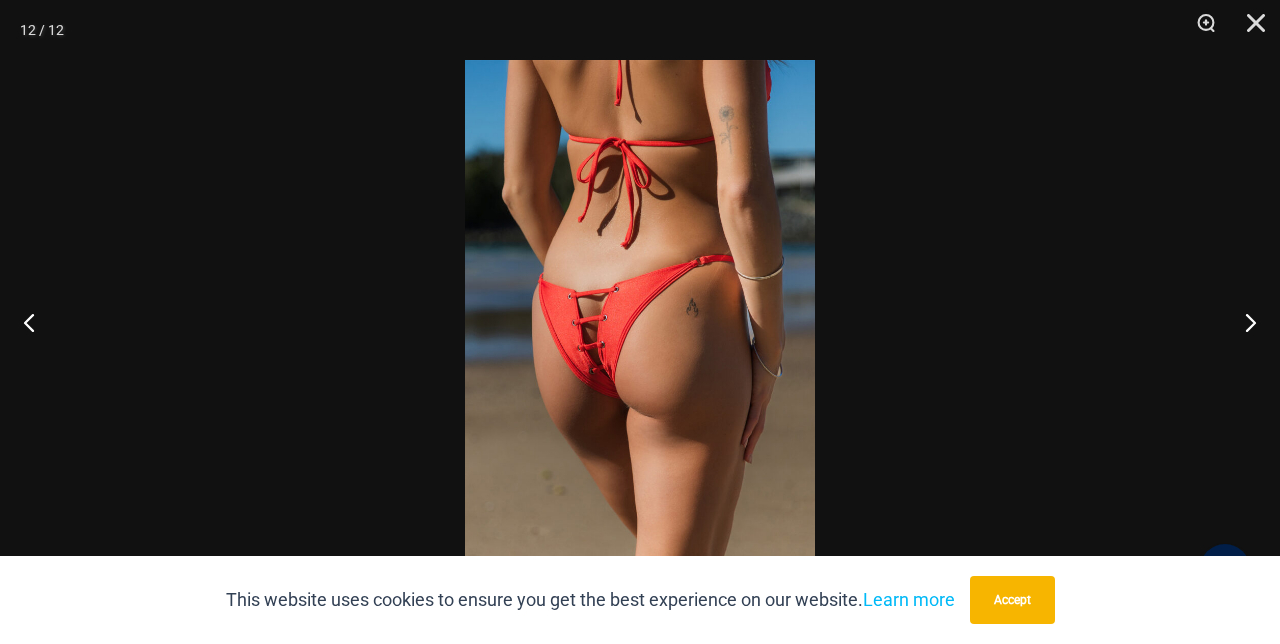 click at bounding box center [1242, 322] 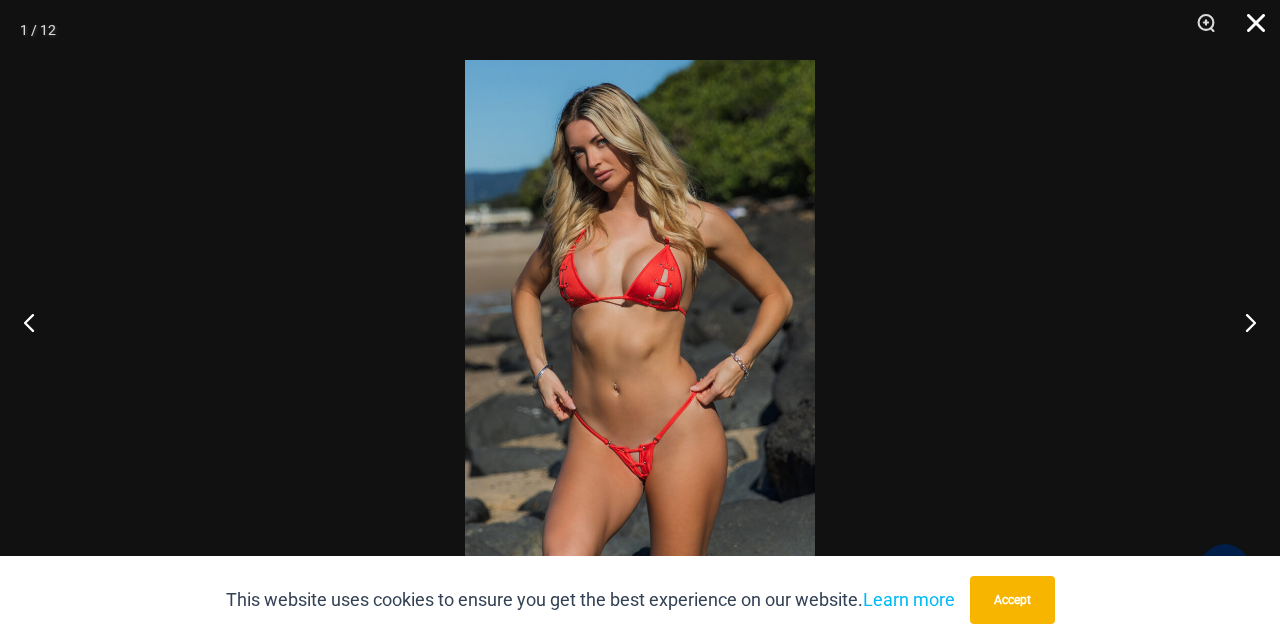 click at bounding box center [1249, 30] 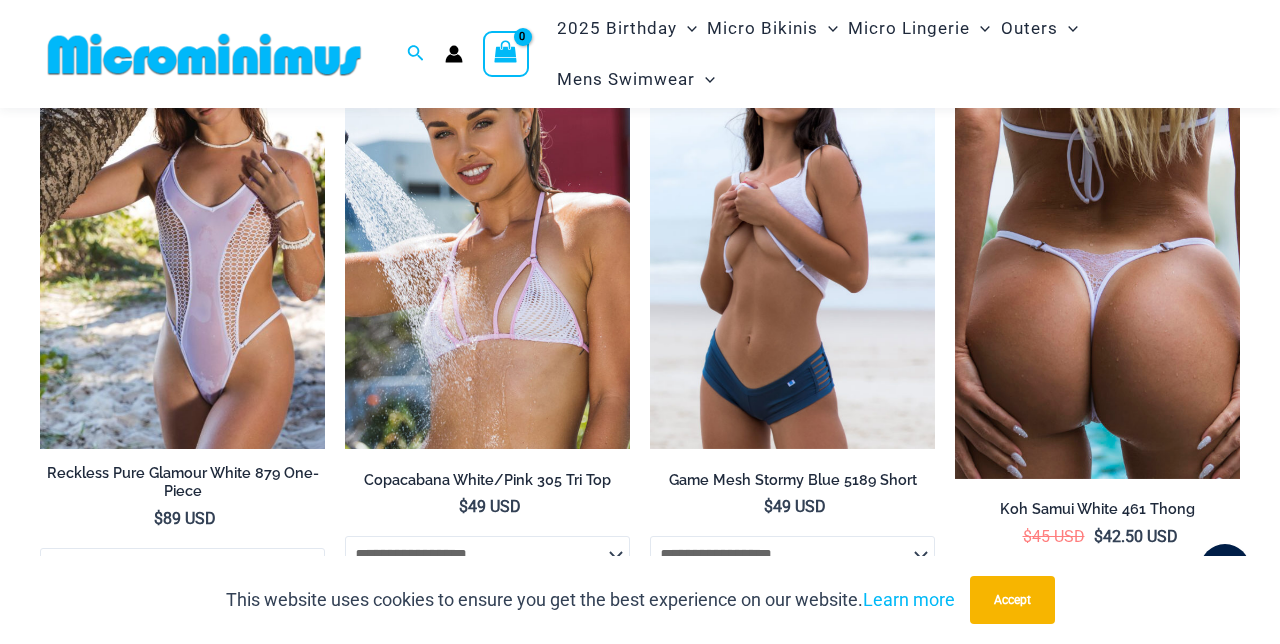scroll, scrollTop: 4019, scrollLeft: 0, axis: vertical 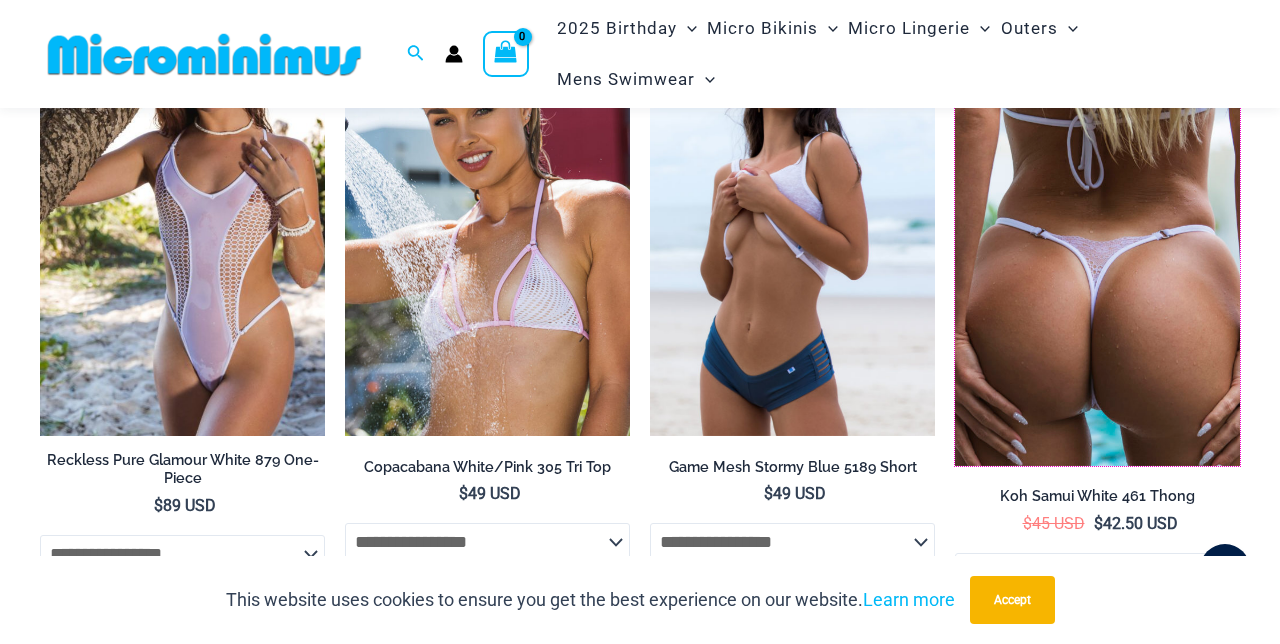 click at bounding box center [1097, 237] 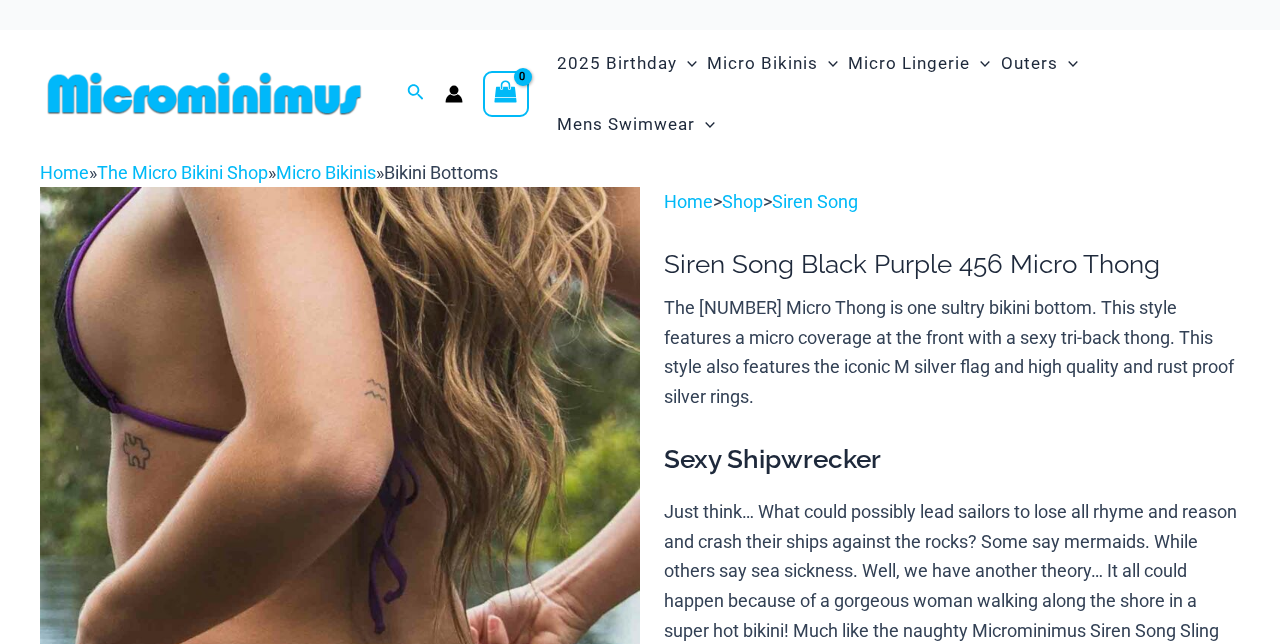 scroll, scrollTop: 0, scrollLeft: 0, axis: both 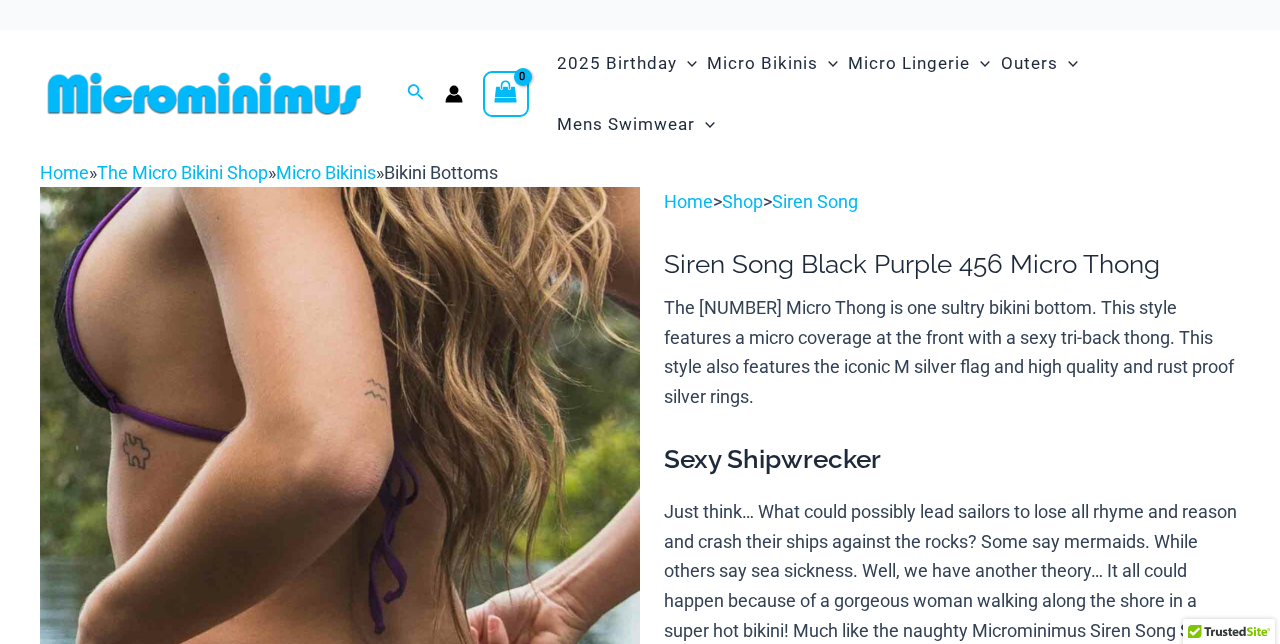 select 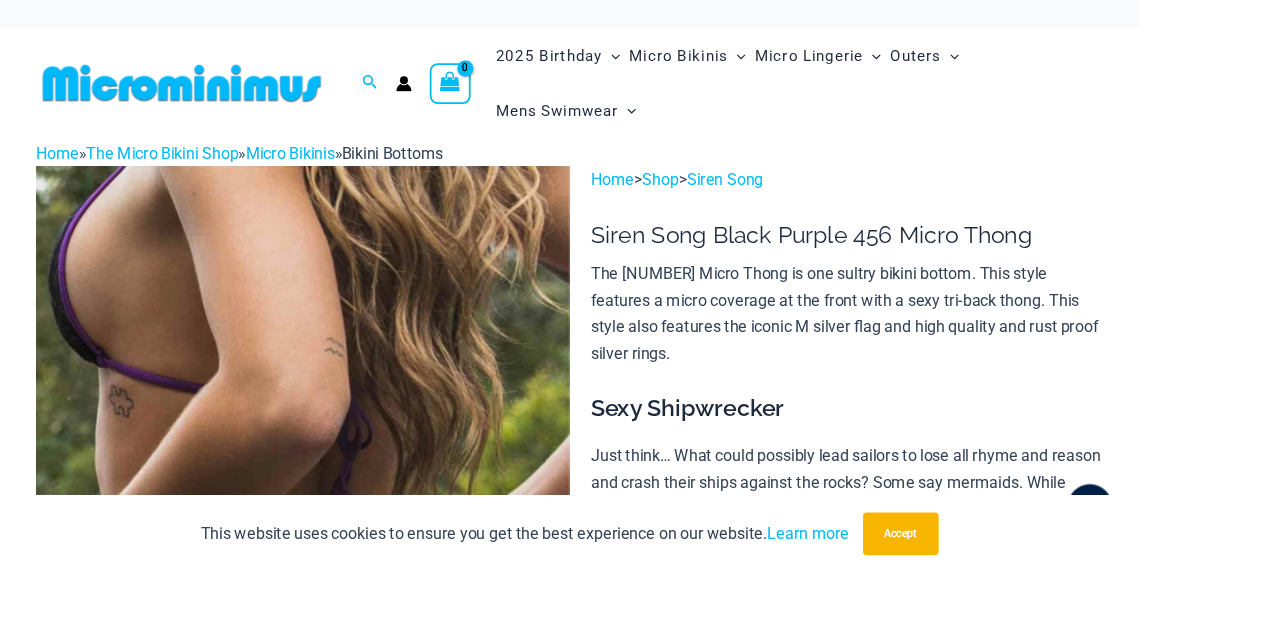 click at bounding box center (1068, 63) 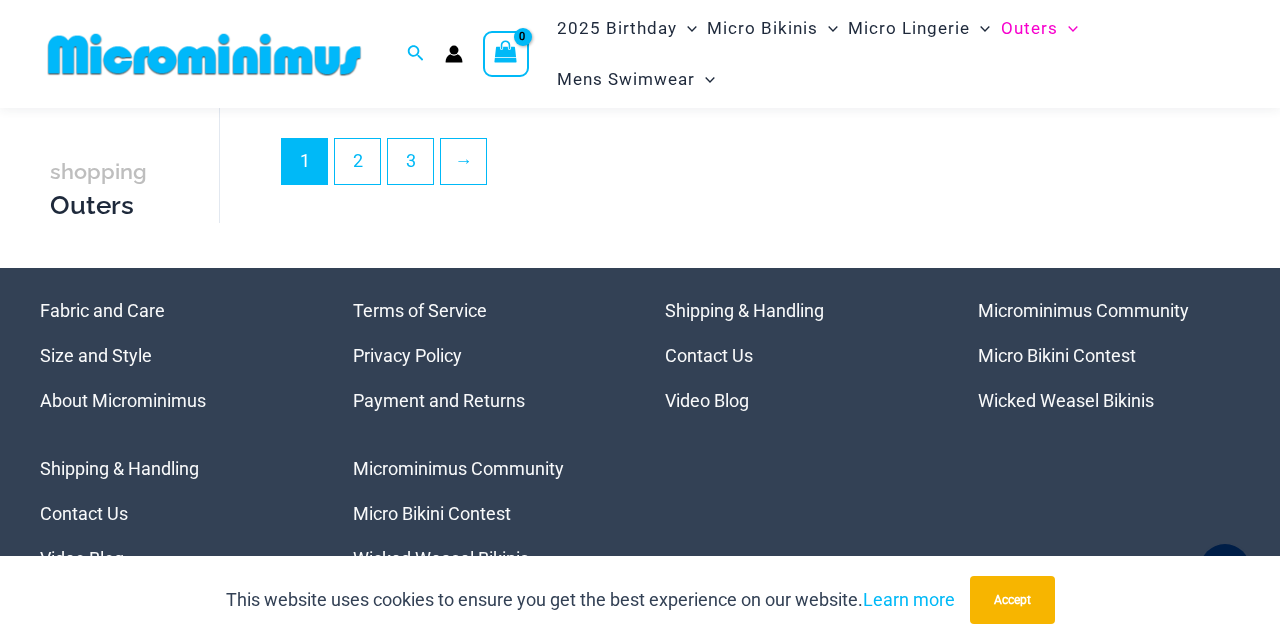 scroll, scrollTop: 4501, scrollLeft: 0, axis: vertical 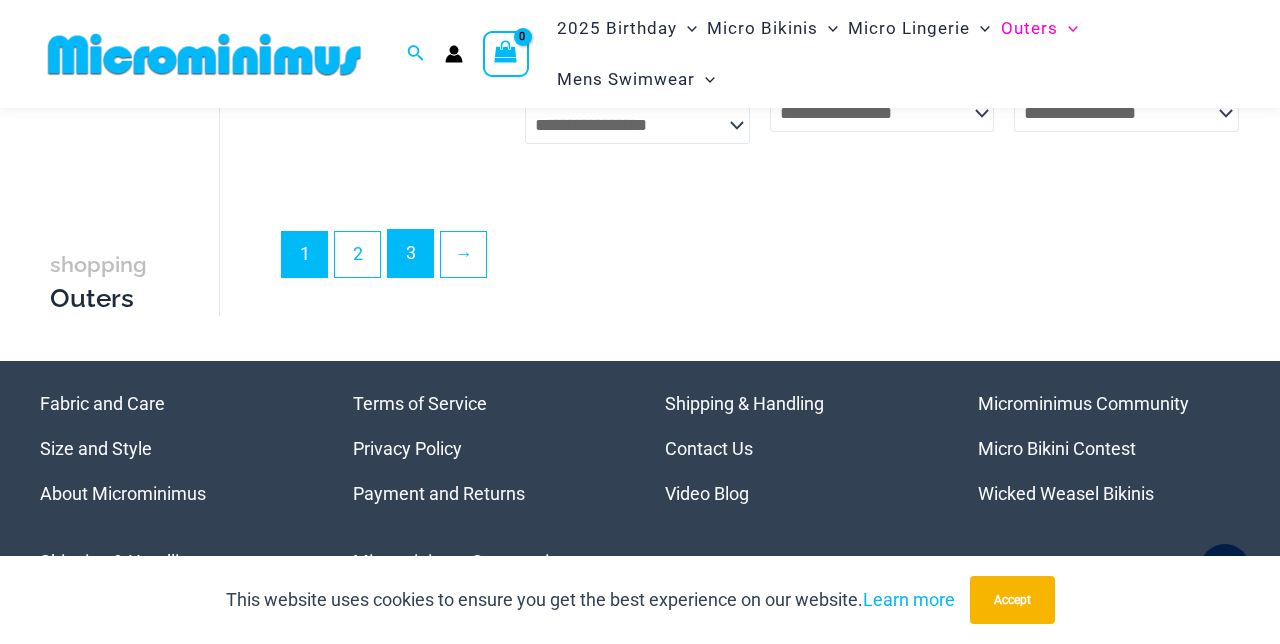click on "3" at bounding box center [410, 253] 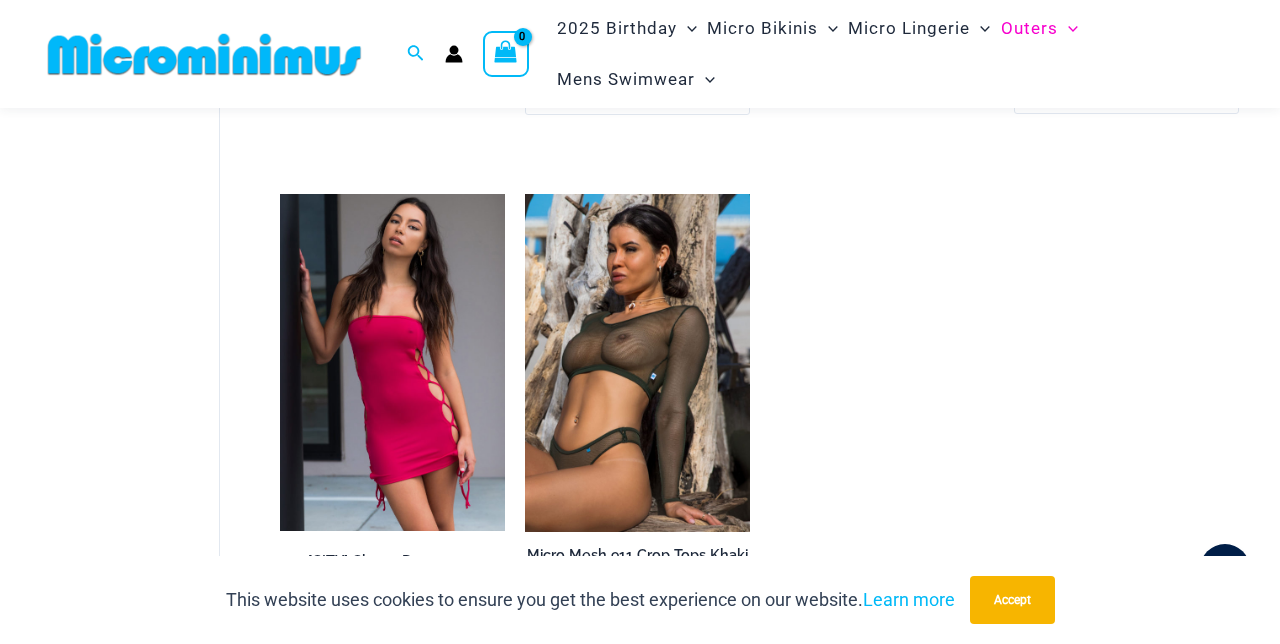 scroll, scrollTop: 3870, scrollLeft: 0, axis: vertical 